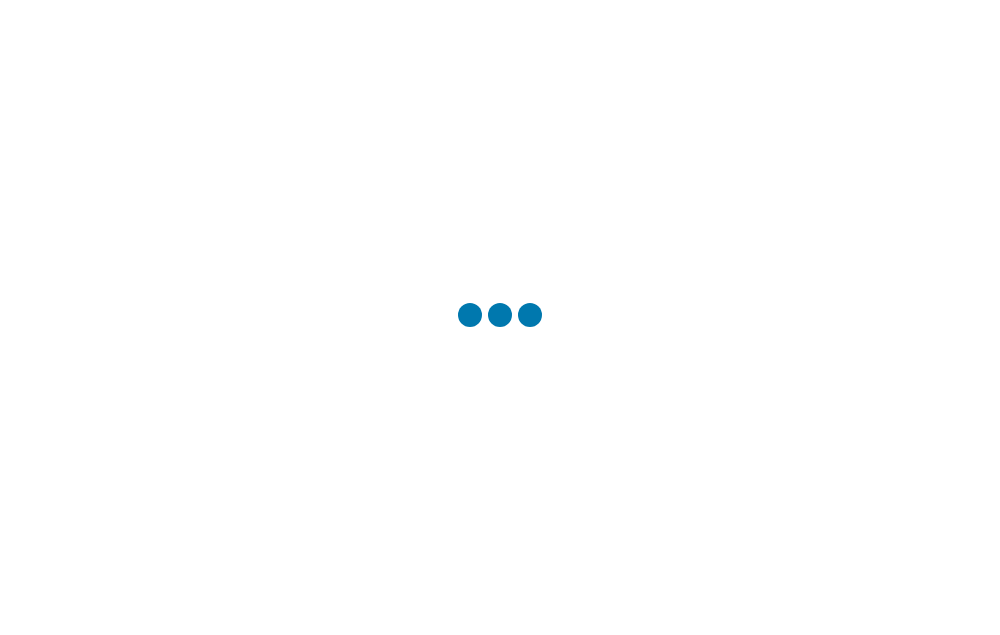 scroll, scrollTop: 0, scrollLeft: 0, axis: both 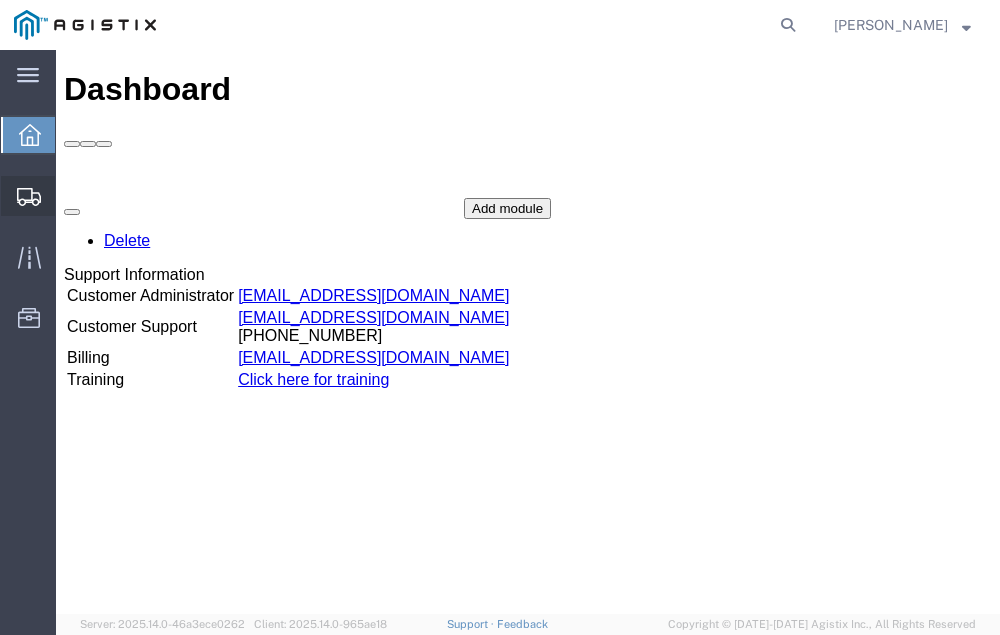 click on "Shipment Manager" 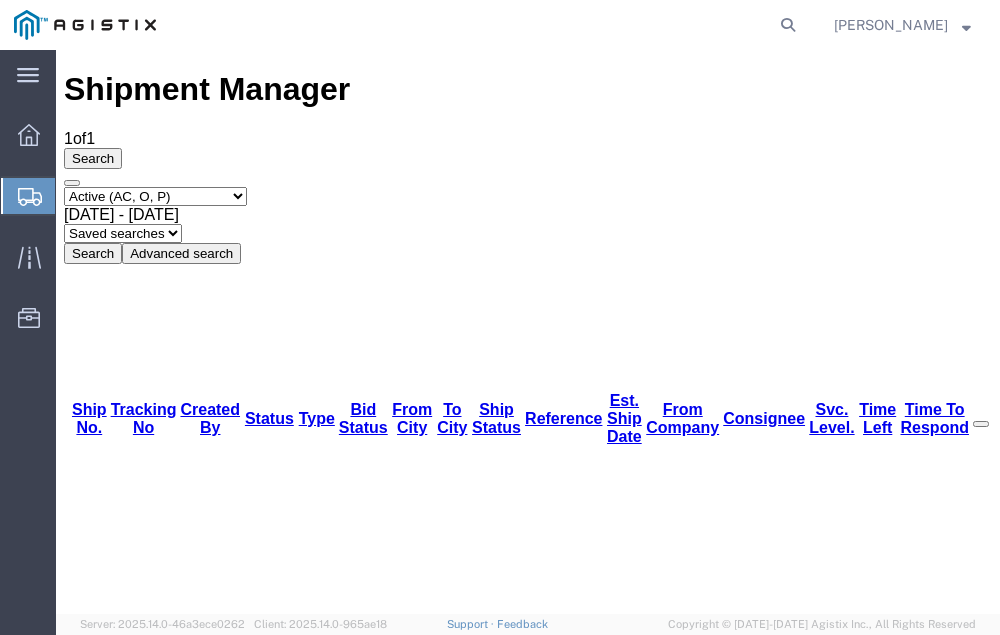 click on "56155232" at bounding box center (119, 1237) 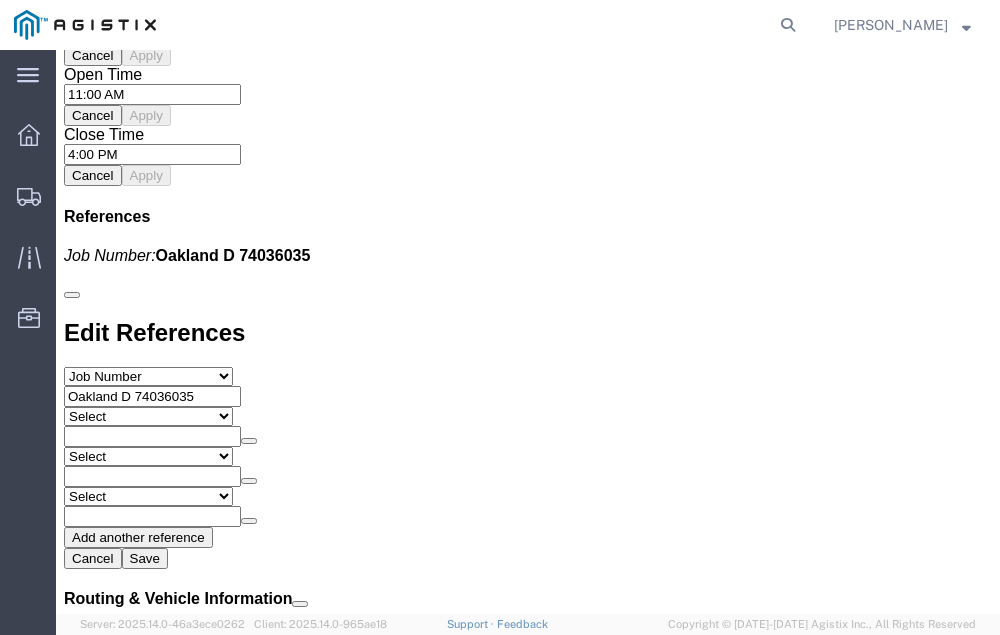 scroll, scrollTop: 2298, scrollLeft: 0, axis: vertical 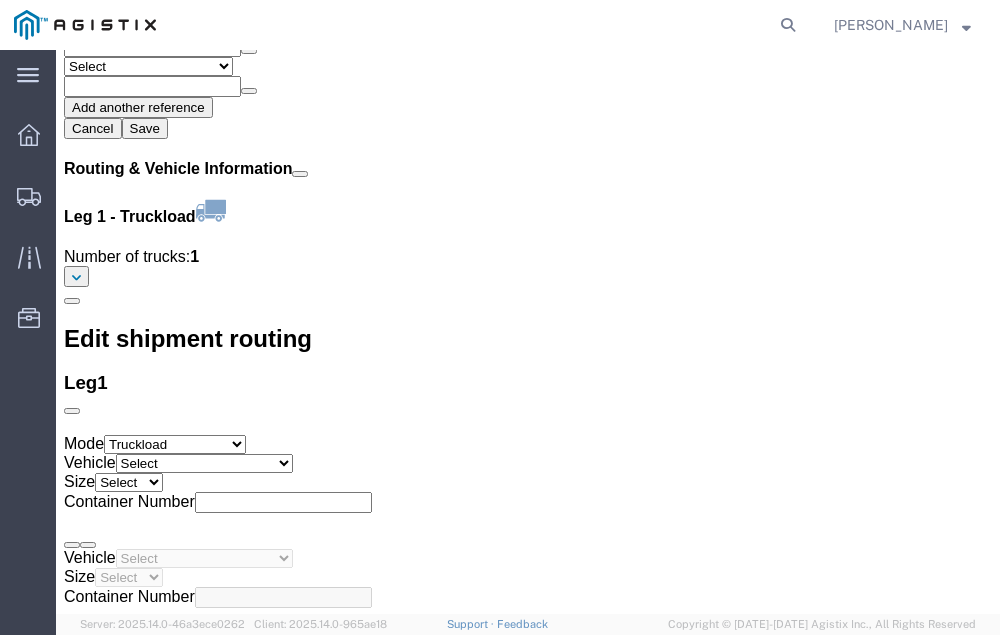 click on "Confirm" 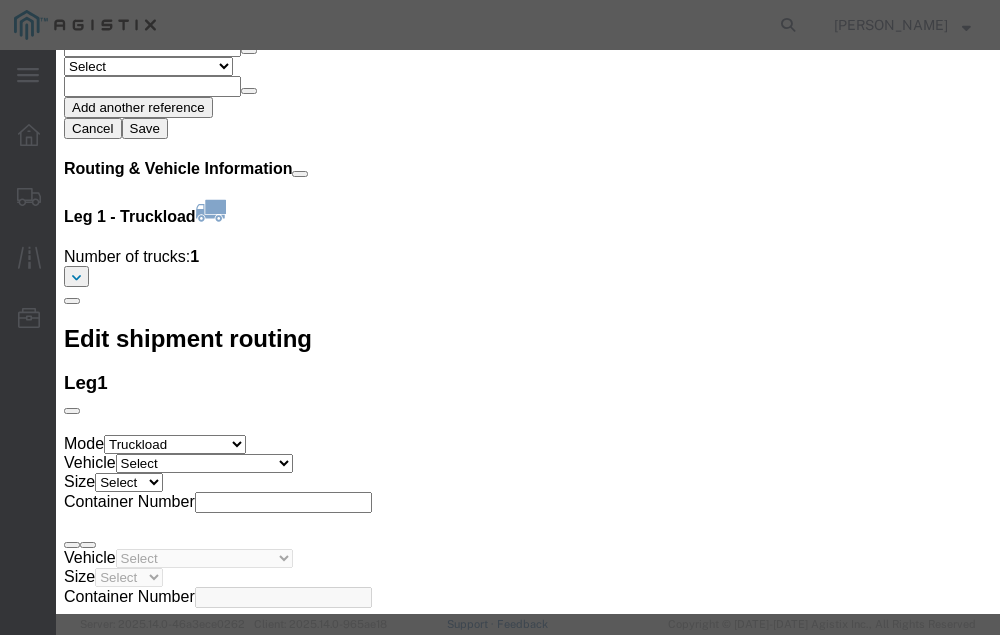 click 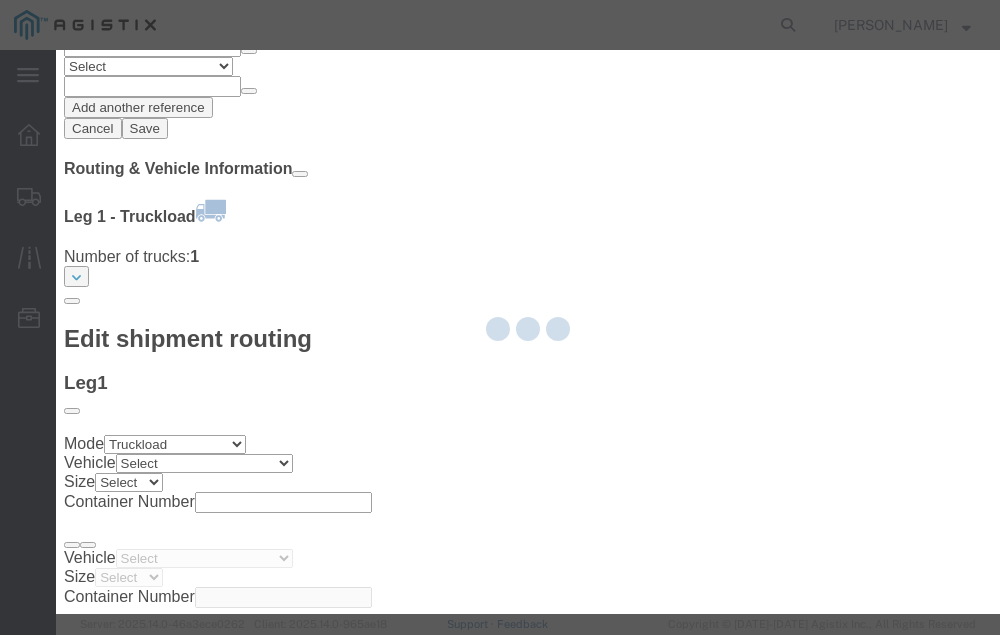type on "[PERSON_NAME]" 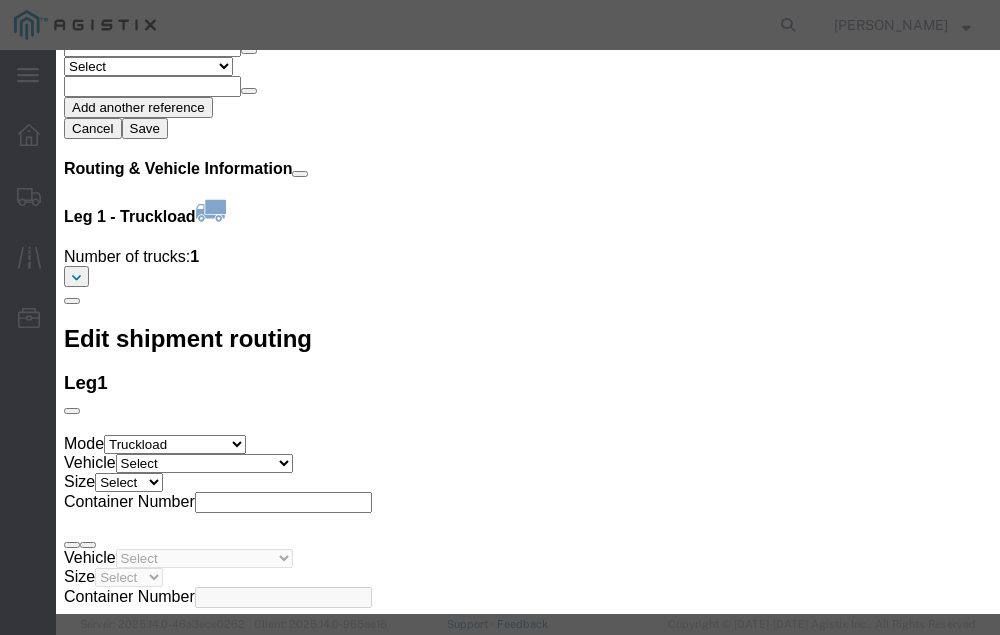 click 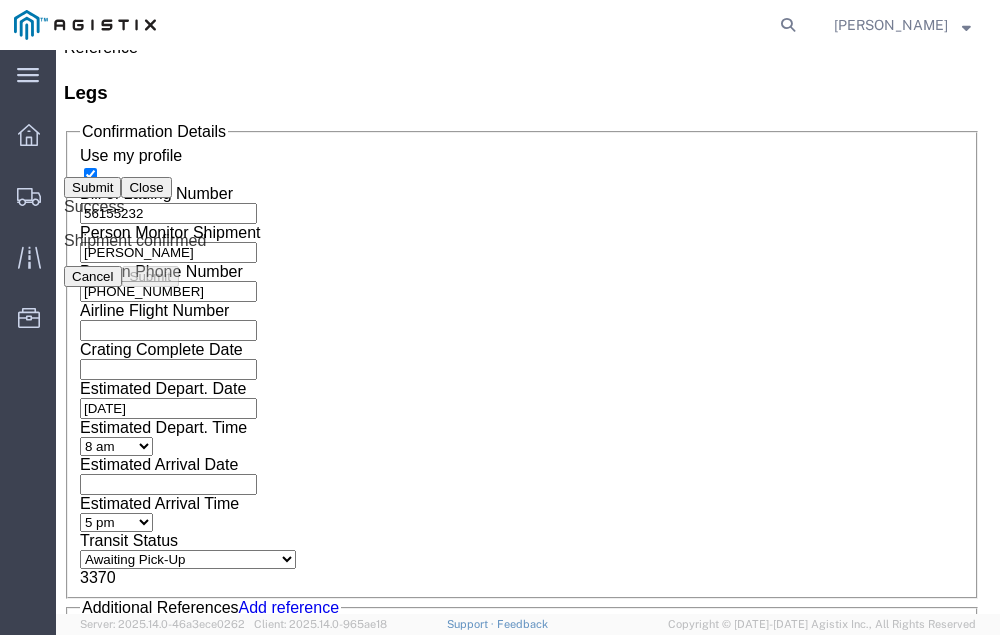 scroll, scrollTop: 0, scrollLeft: 0, axis: both 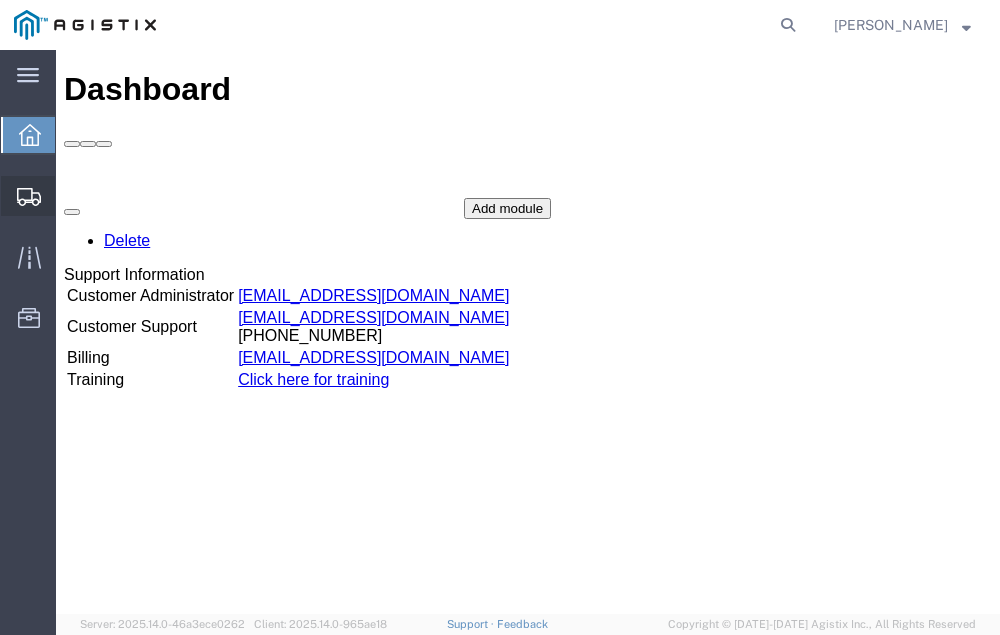 click on "Shipment Manager" 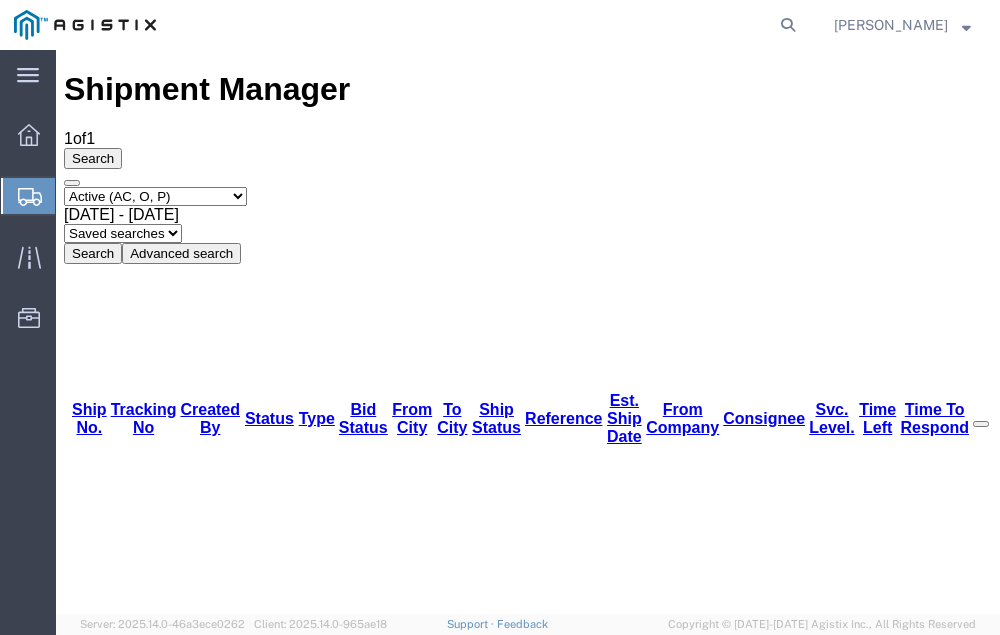 click on "56155576" at bounding box center (119, 1237) 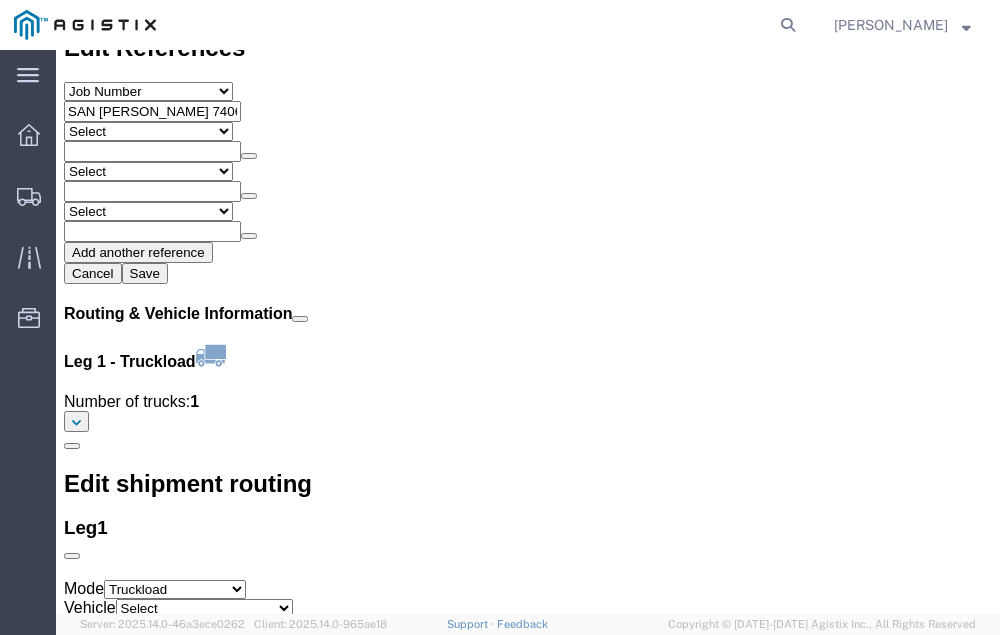 scroll, scrollTop: 2277, scrollLeft: 0, axis: vertical 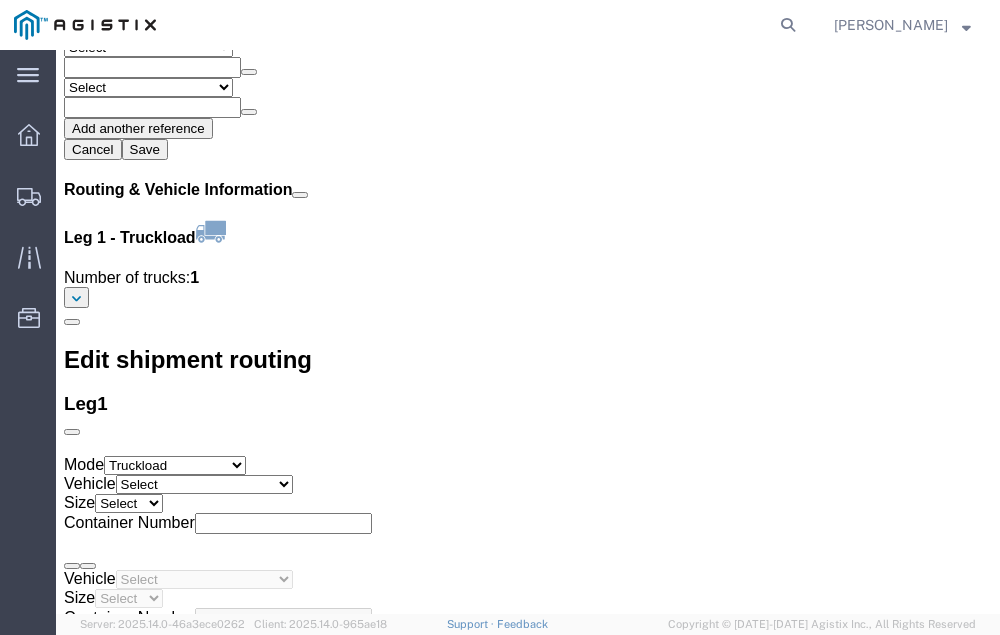 click on "Confirm" 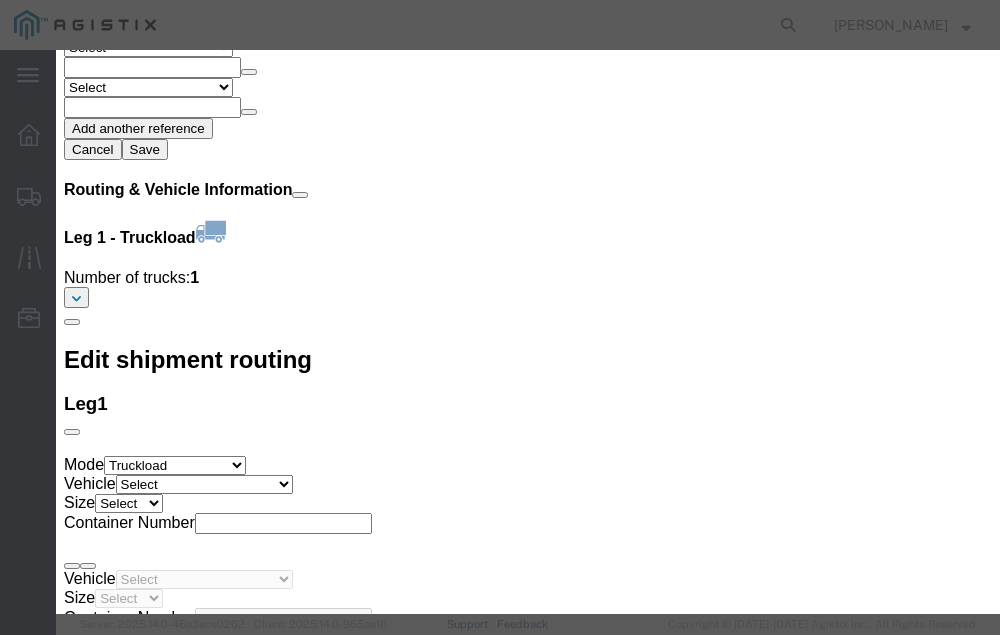 click 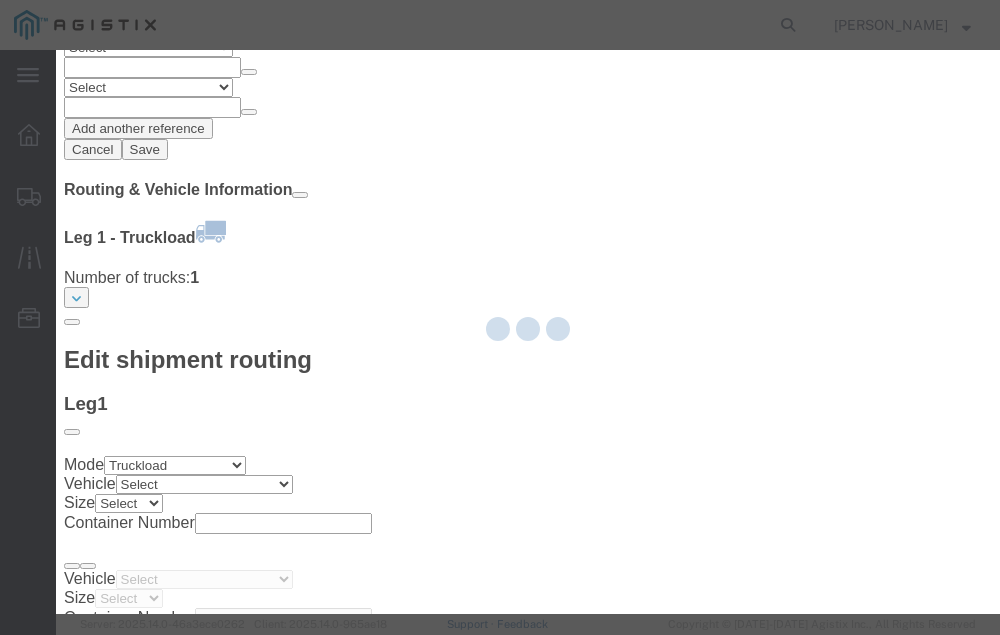type on "[PERSON_NAME]" 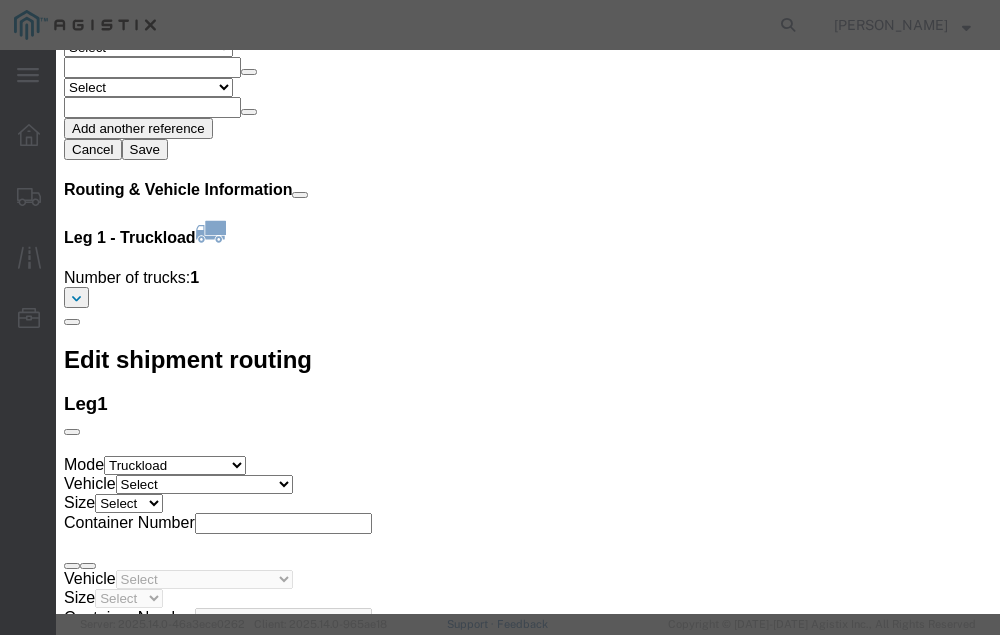 click 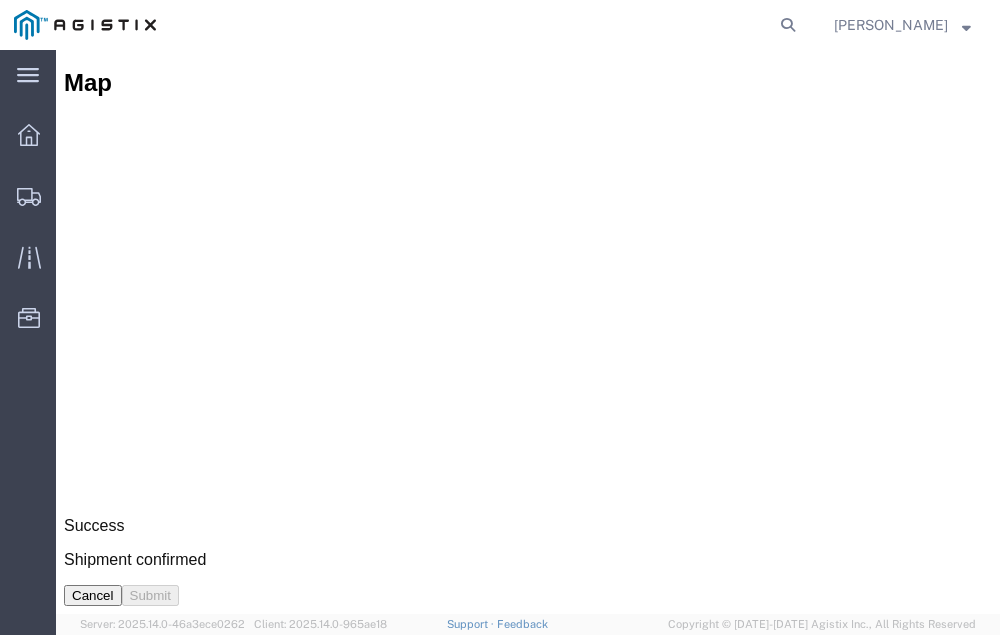 scroll, scrollTop: 0, scrollLeft: 0, axis: both 